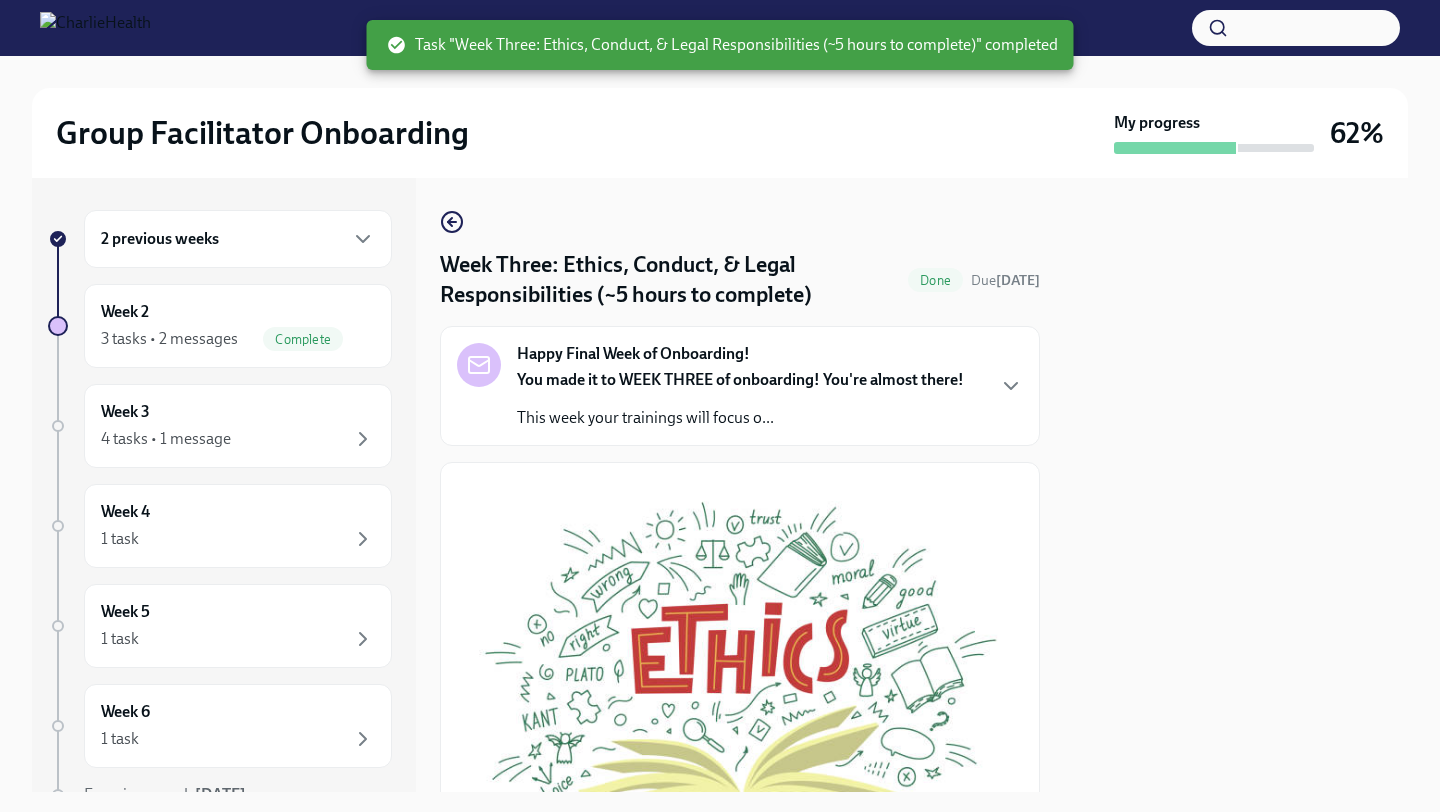 scroll, scrollTop: 0, scrollLeft: 0, axis: both 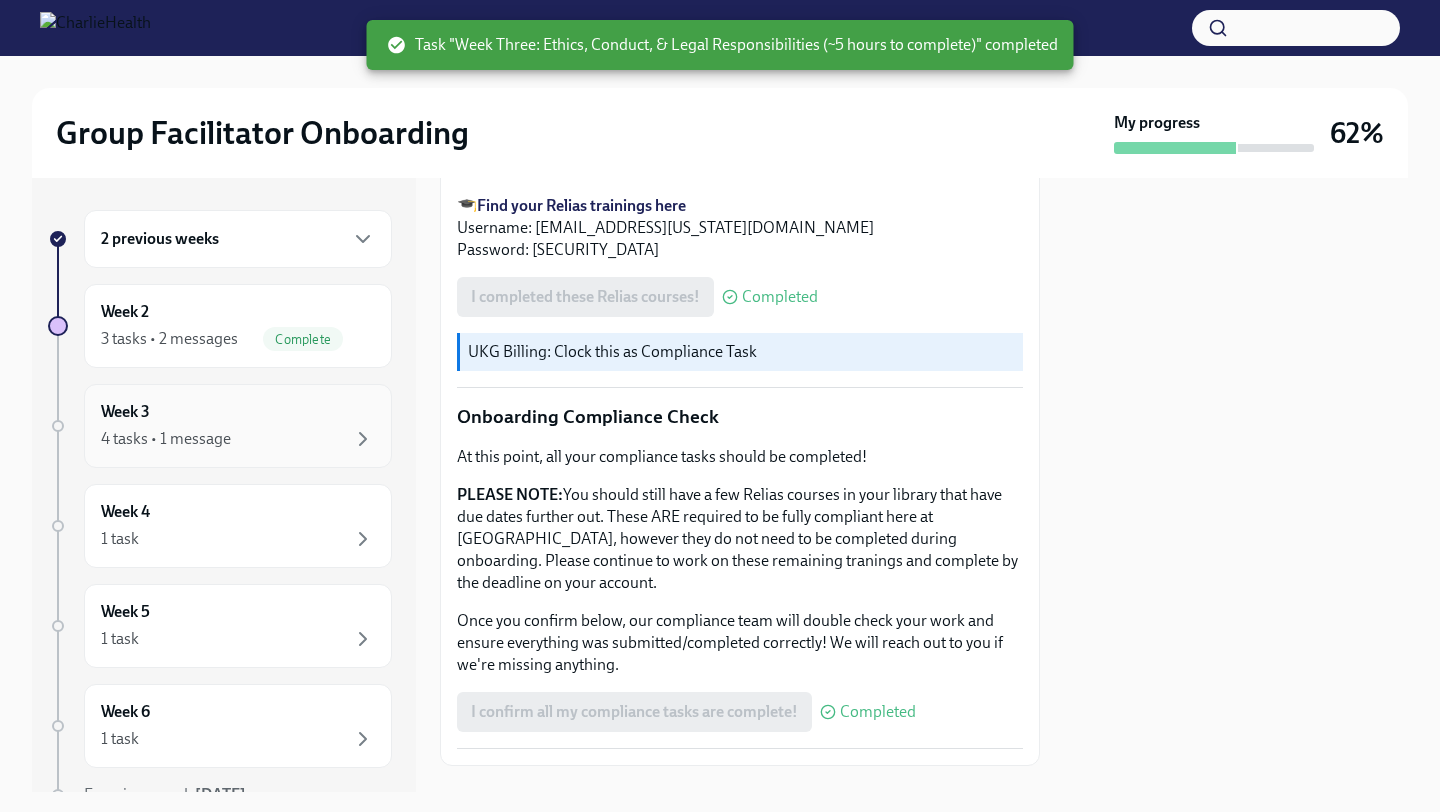 click on "4 tasks • 1 message" at bounding box center (238, 439) 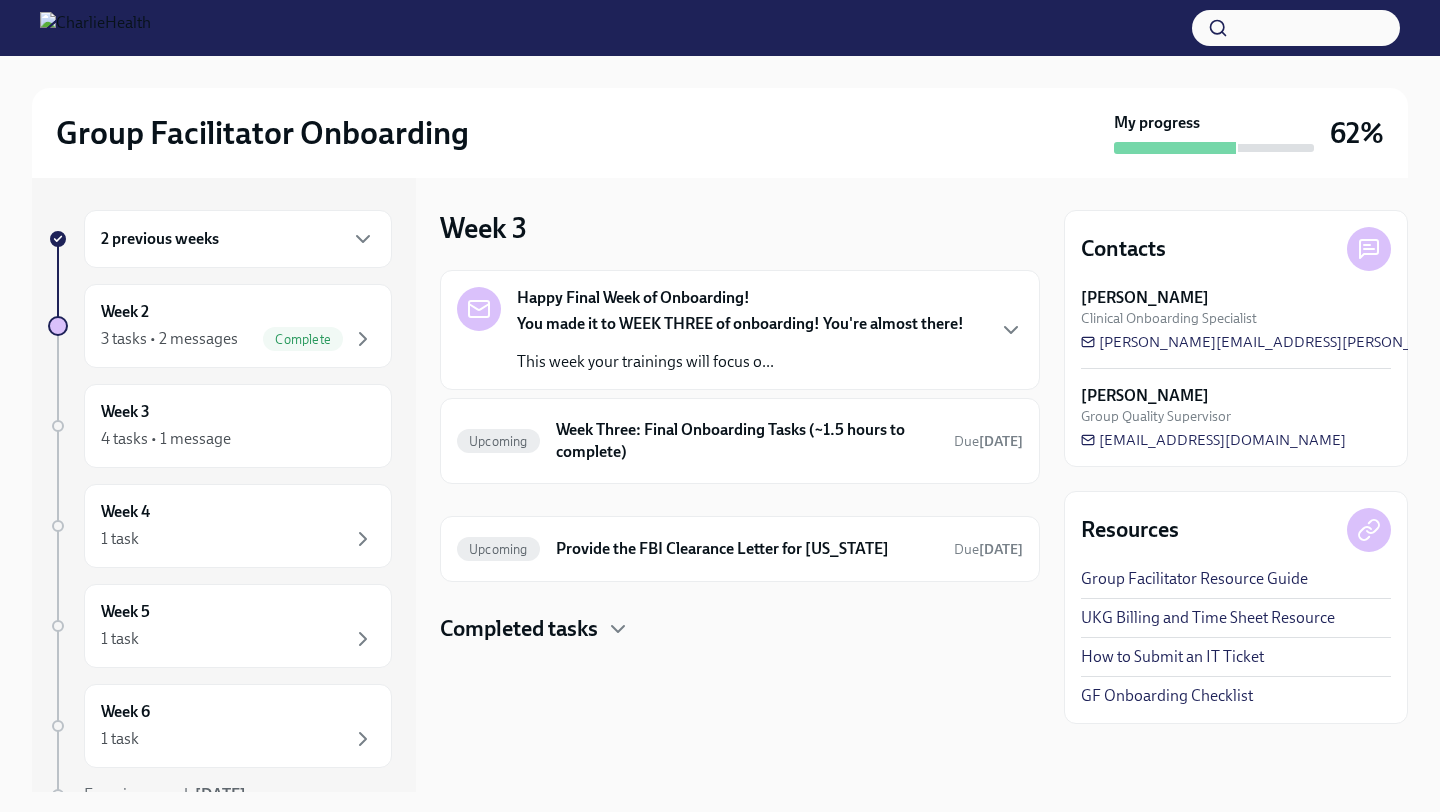 click on "This week your trainings will focus o..." at bounding box center [740, 362] 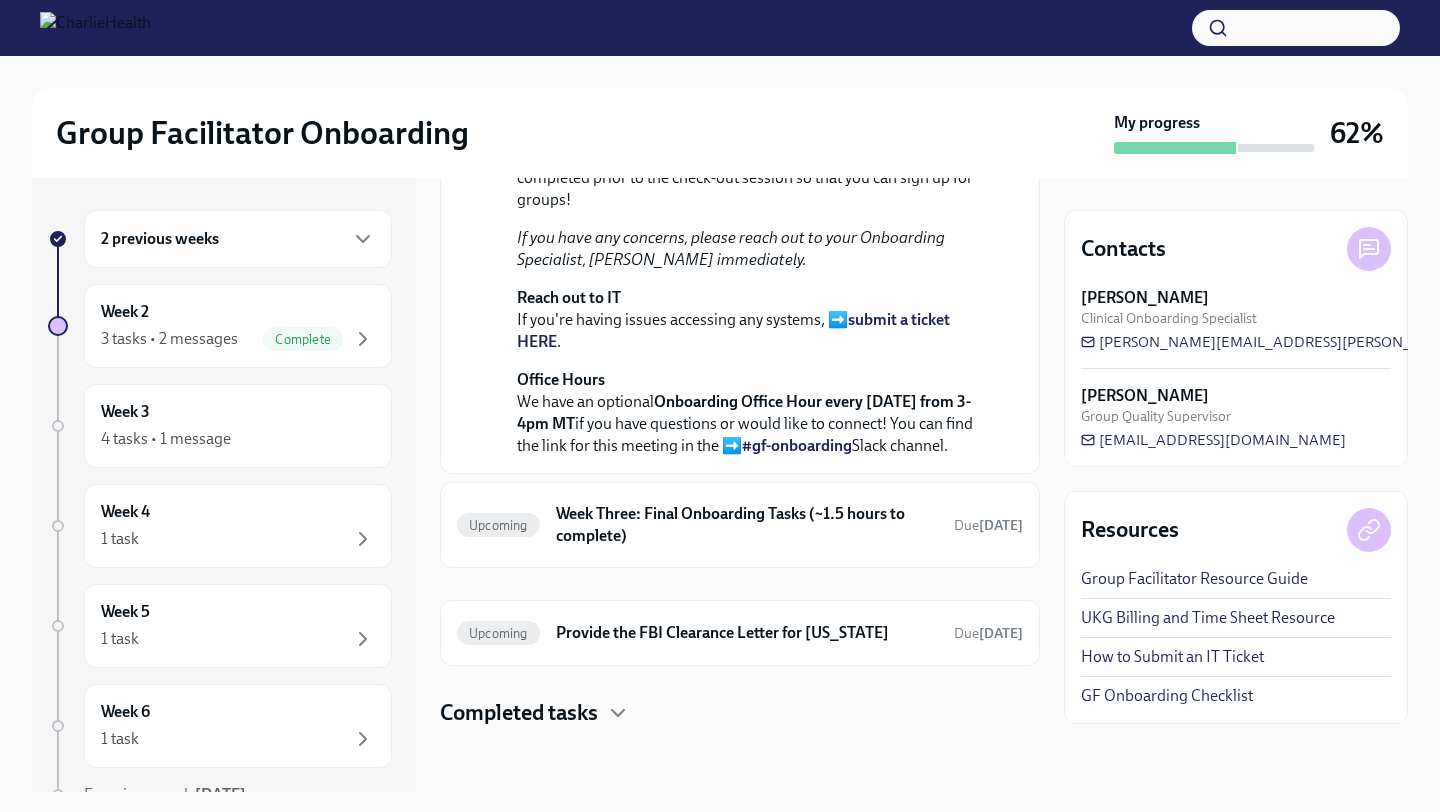scroll, scrollTop: 675, scrollLeft: 0, axis: vertical 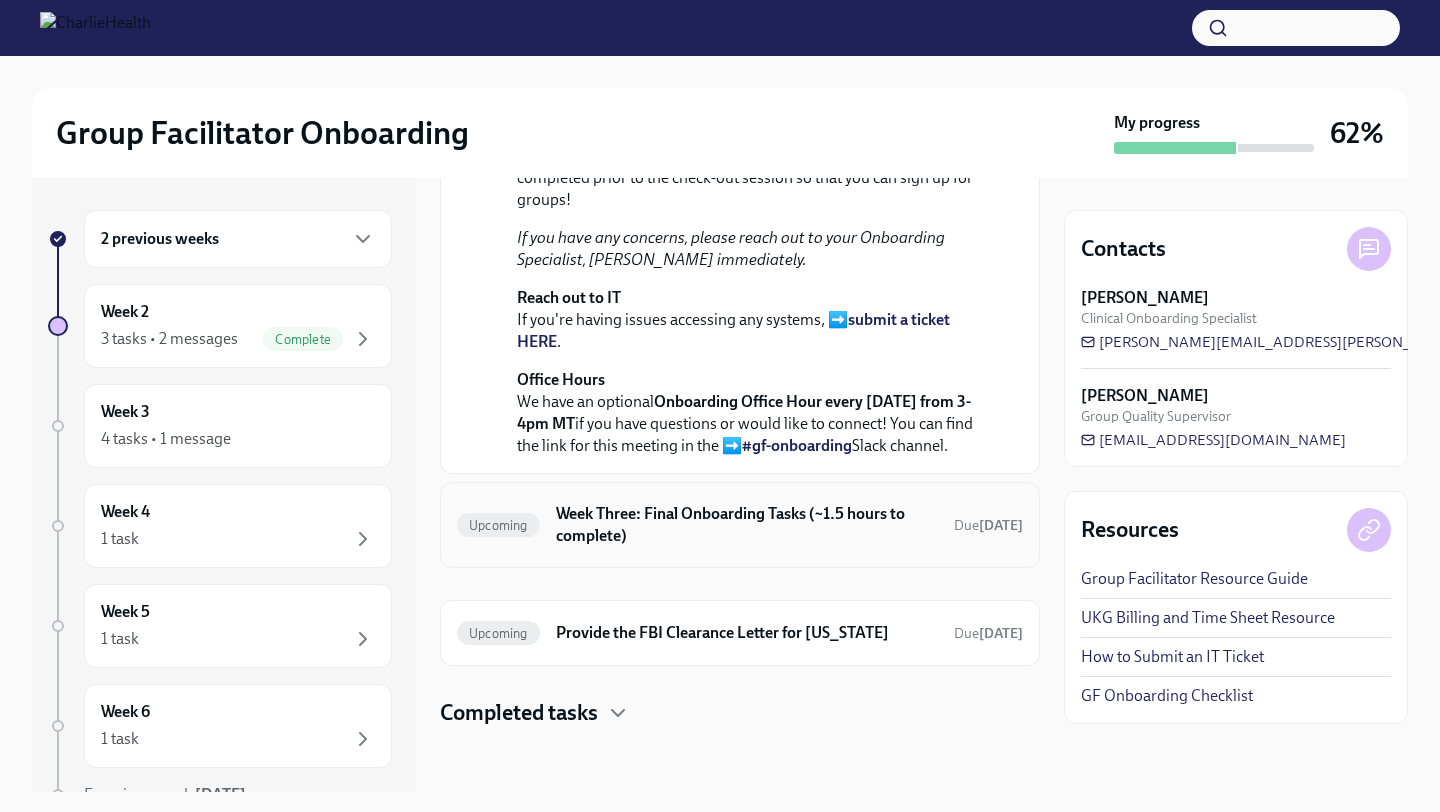 click on "Week Three: Final Onboarding Tasks (~1.5 hours to complete)" at bounding box center (747, 525) 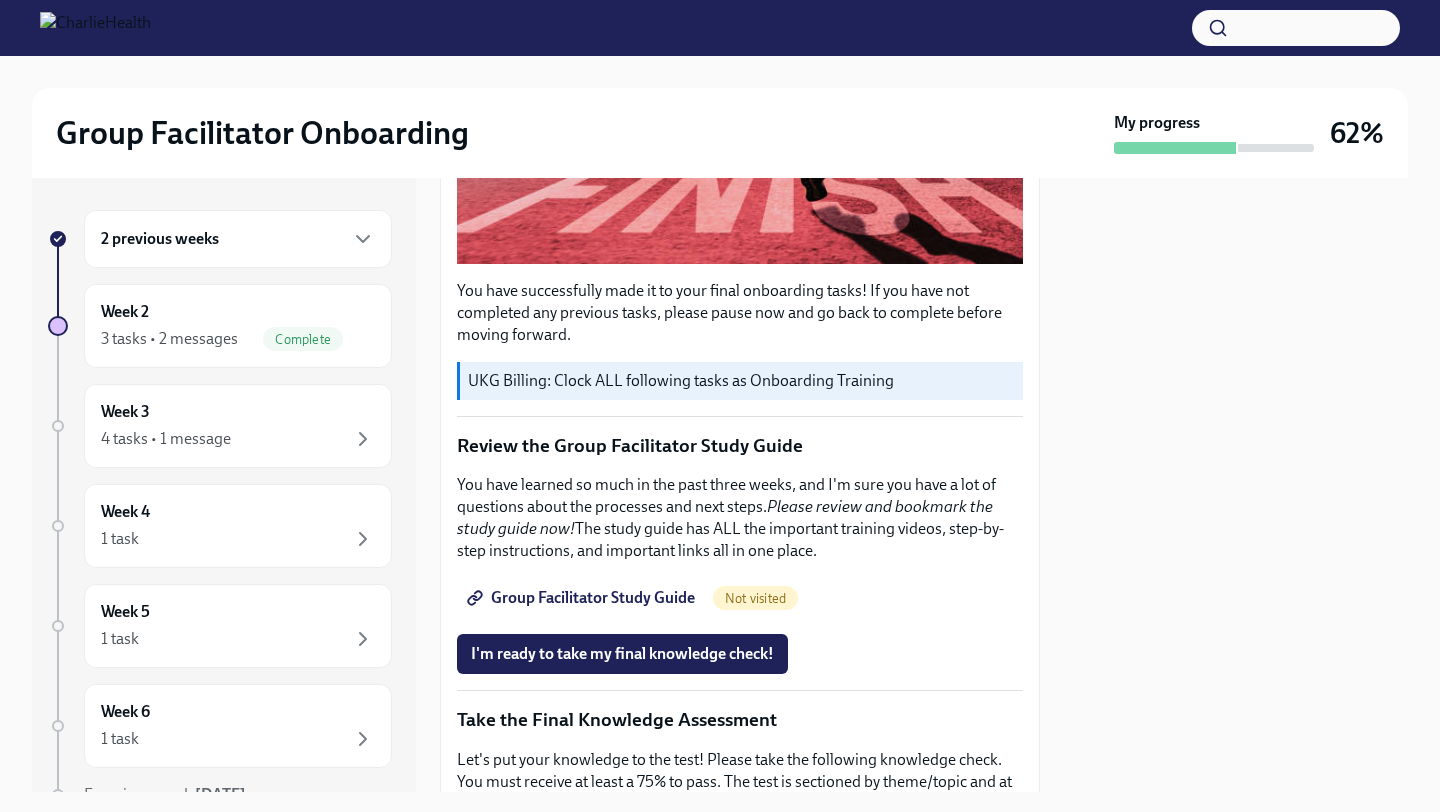 scroll, scrollTop: 771, scrollLeft: 0, axis: vertical 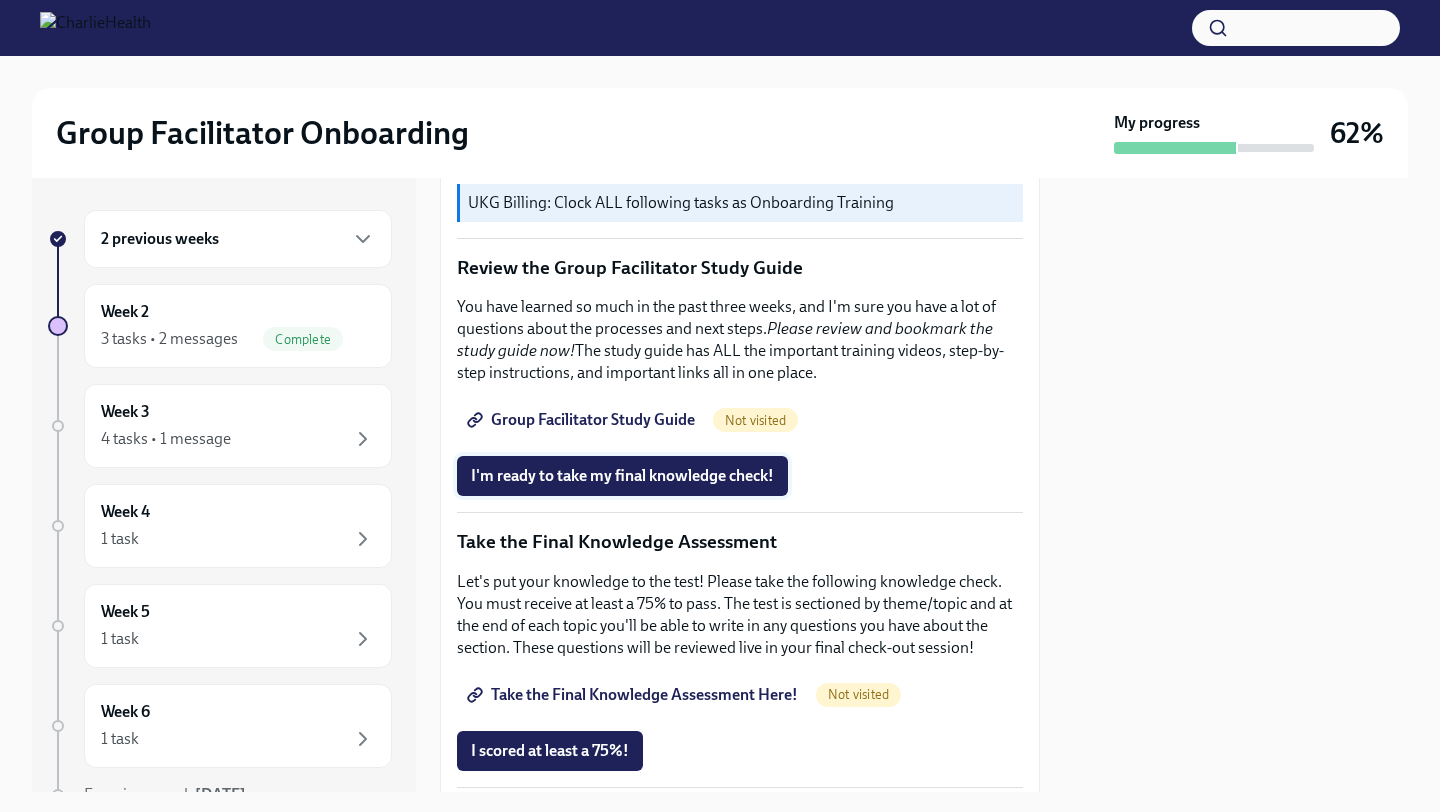 click on "I'm ready to take my final knowledge check!" at bounding box center [622, 476] 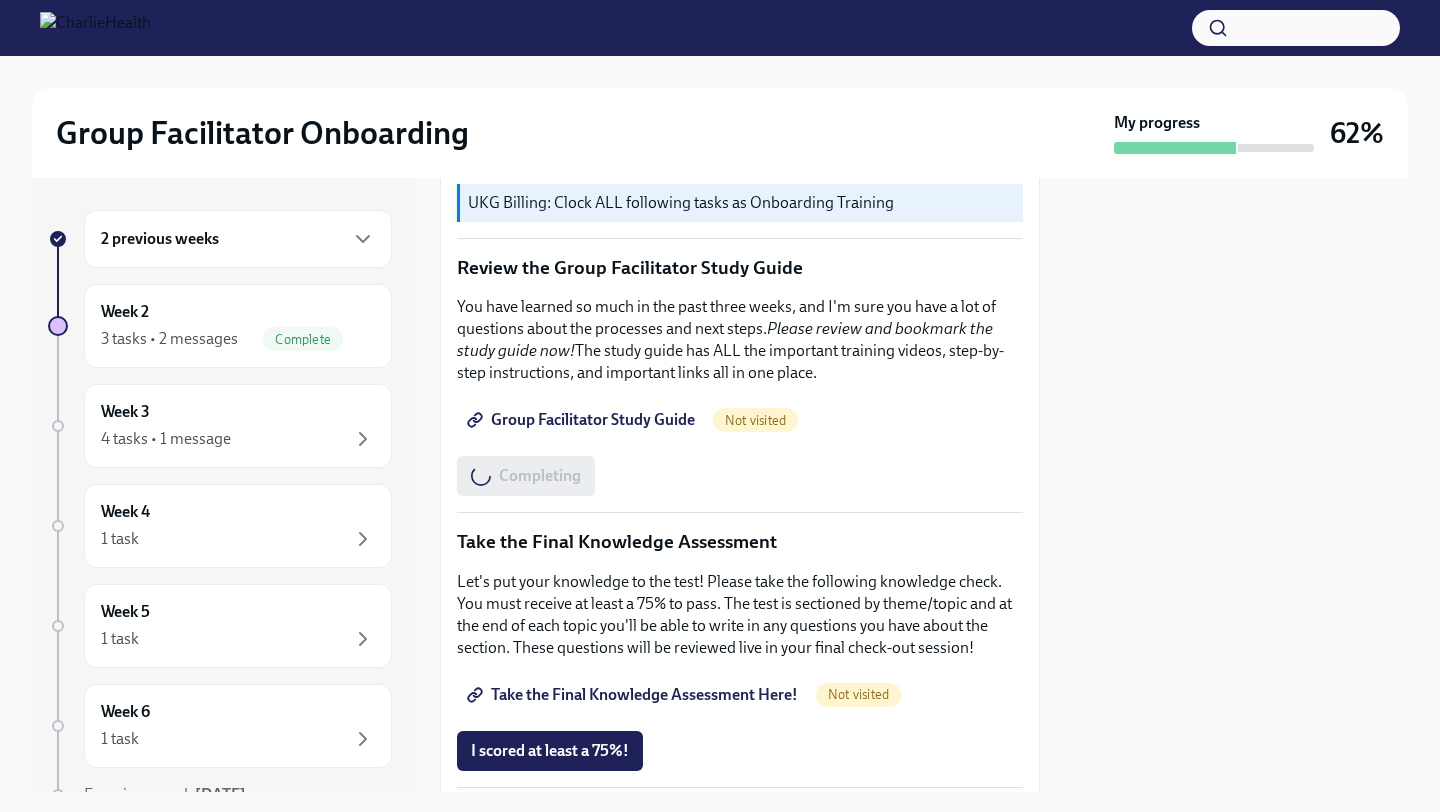 click on "Group Facilitator Study Guide" at bounding box center [583, 420] 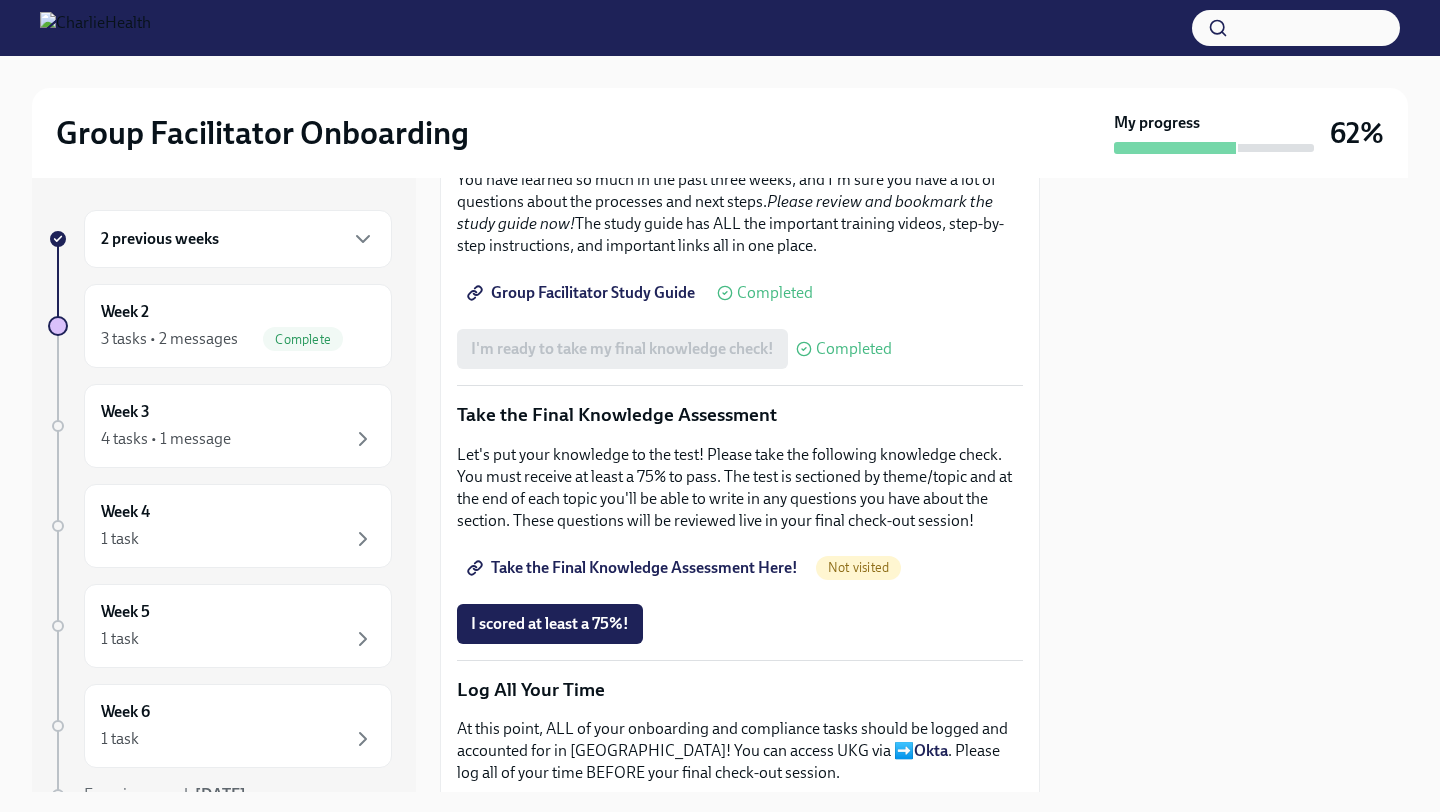 scroll, scrollTop: 904, scrollLeft: 0, axis: vertical 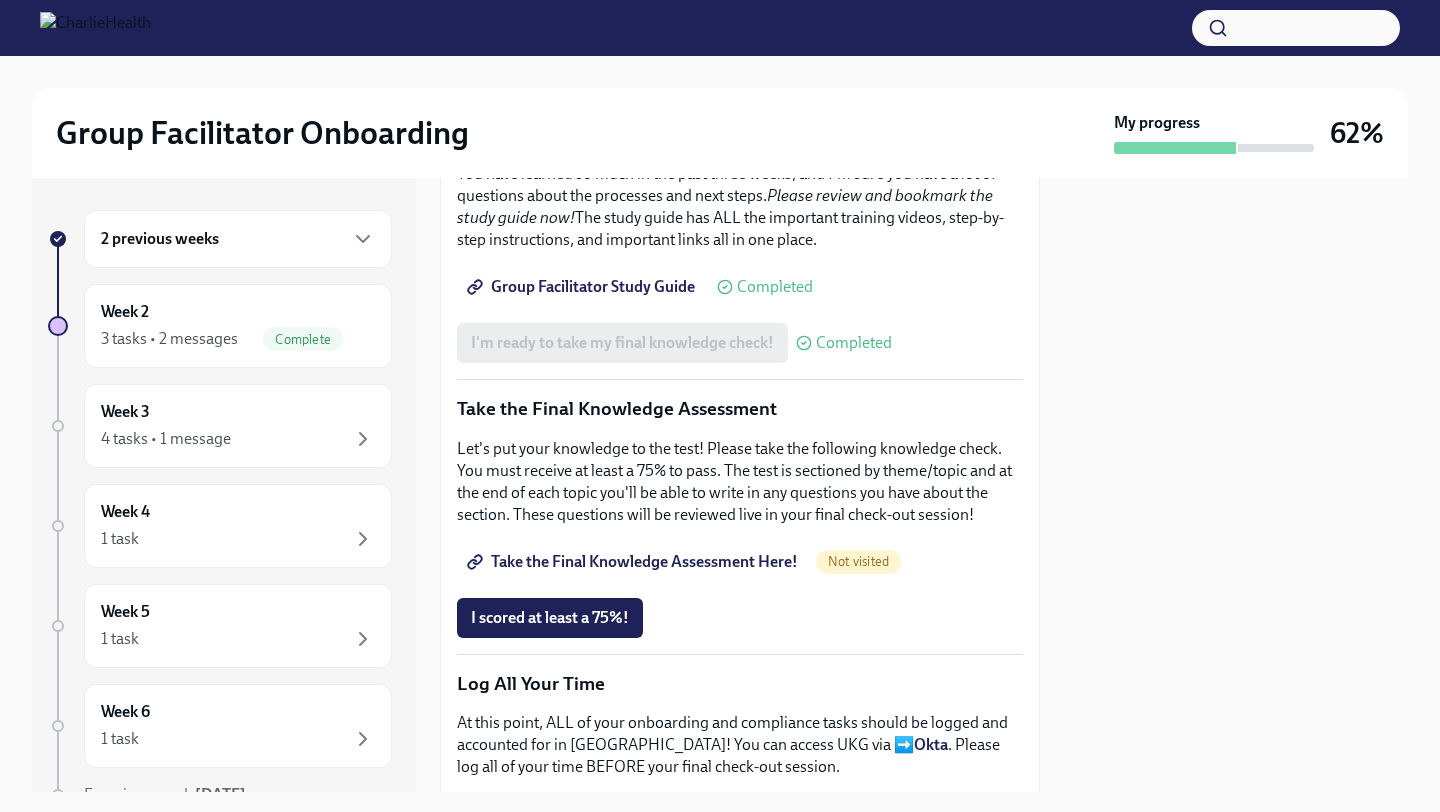 click on "Take the Final Knowledge Assessment Here!" at bounding box center [634, 562] 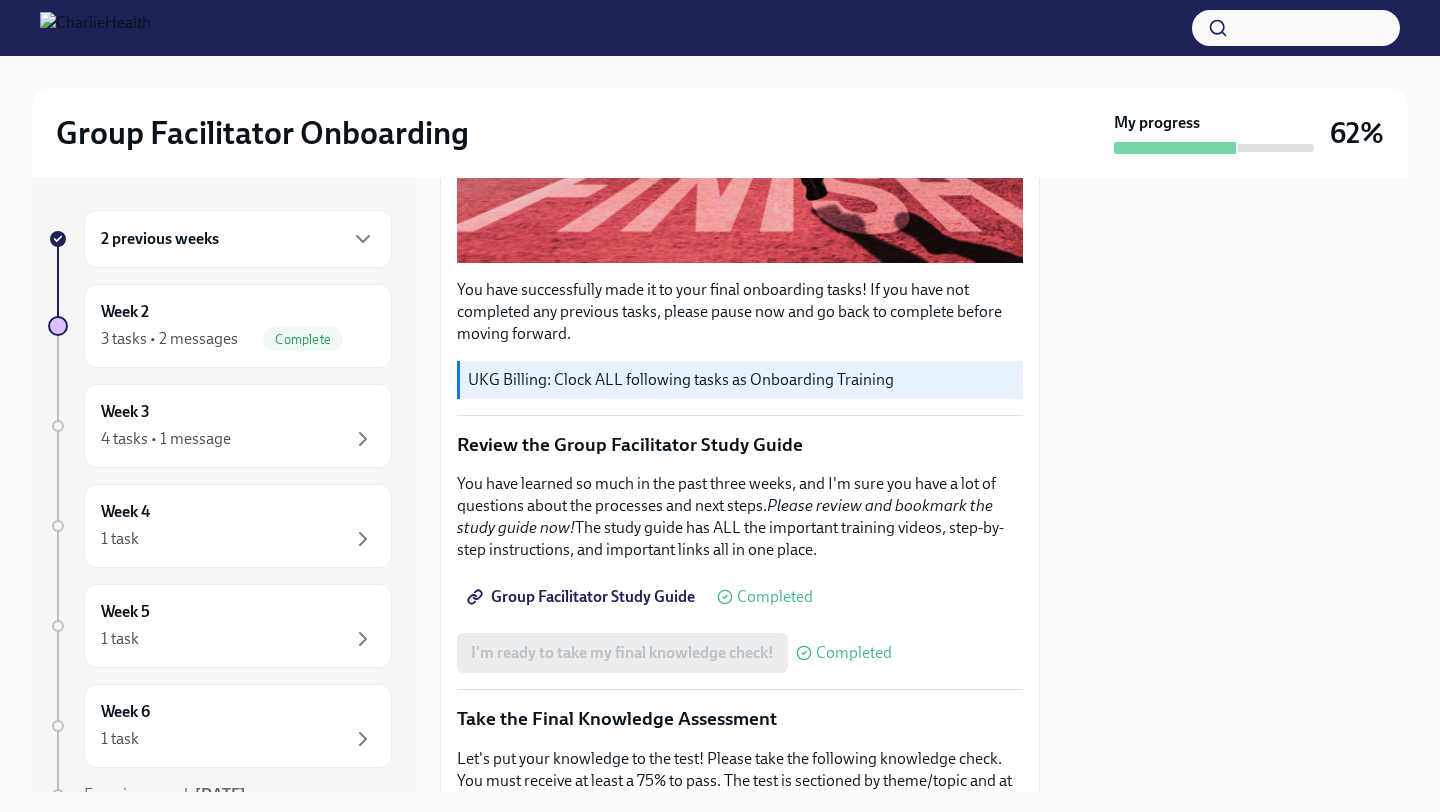 scroll, scrollTop: 555, scrollLeft: 0, axis: vertical 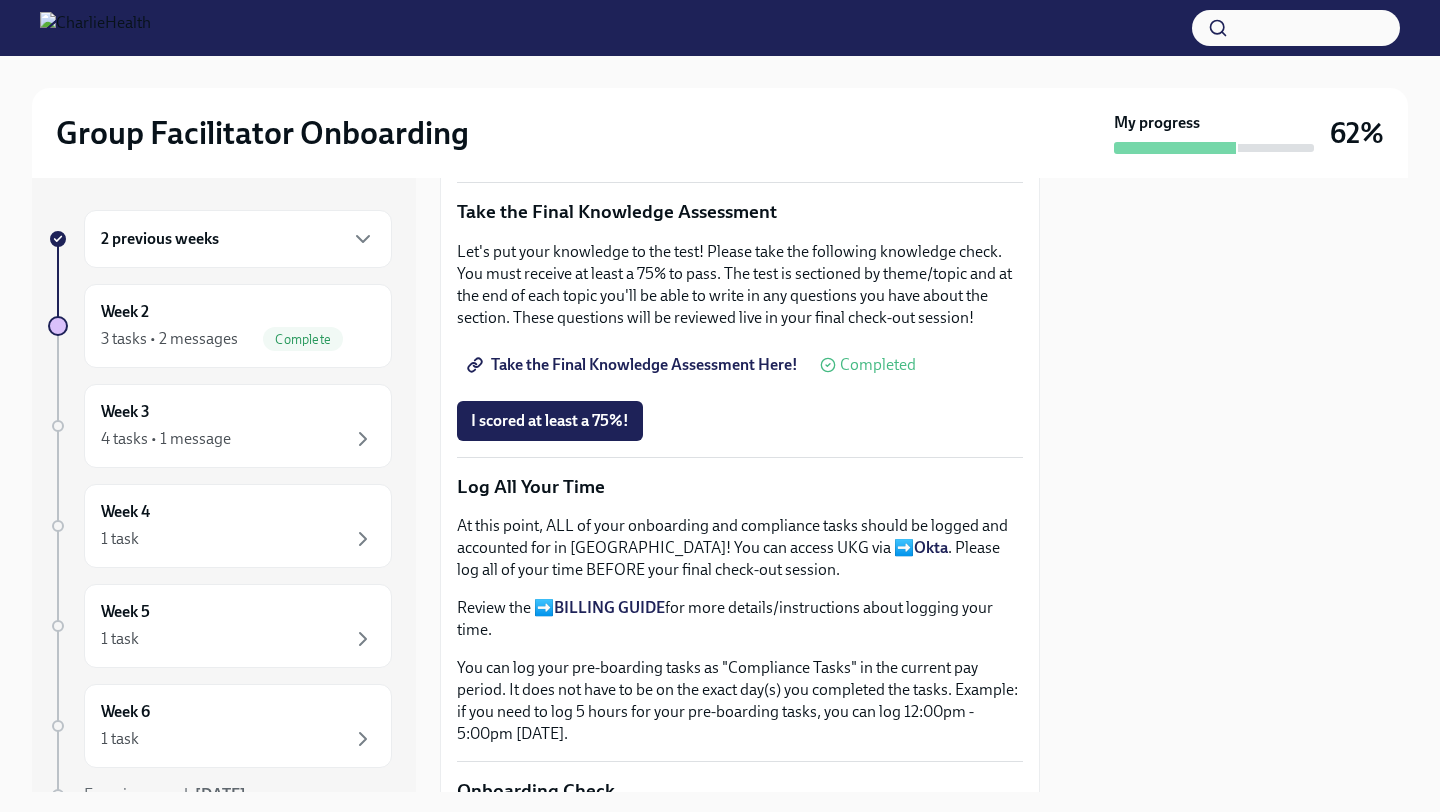 click on "I scored at least a 75%!" at bounding box center [550, 421] 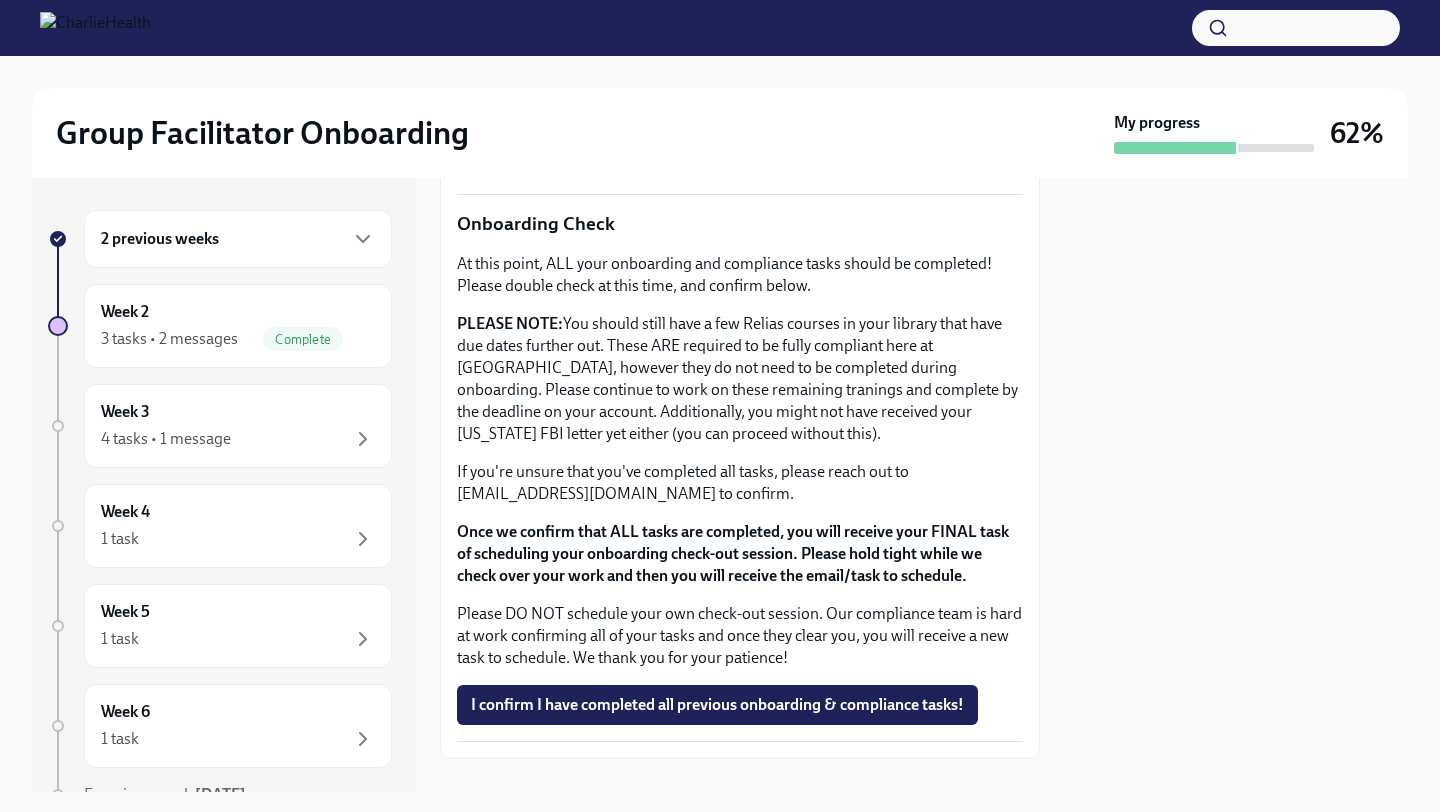 scroll, scrollTop: 1699, scrollLeft: 0, axis: vertical 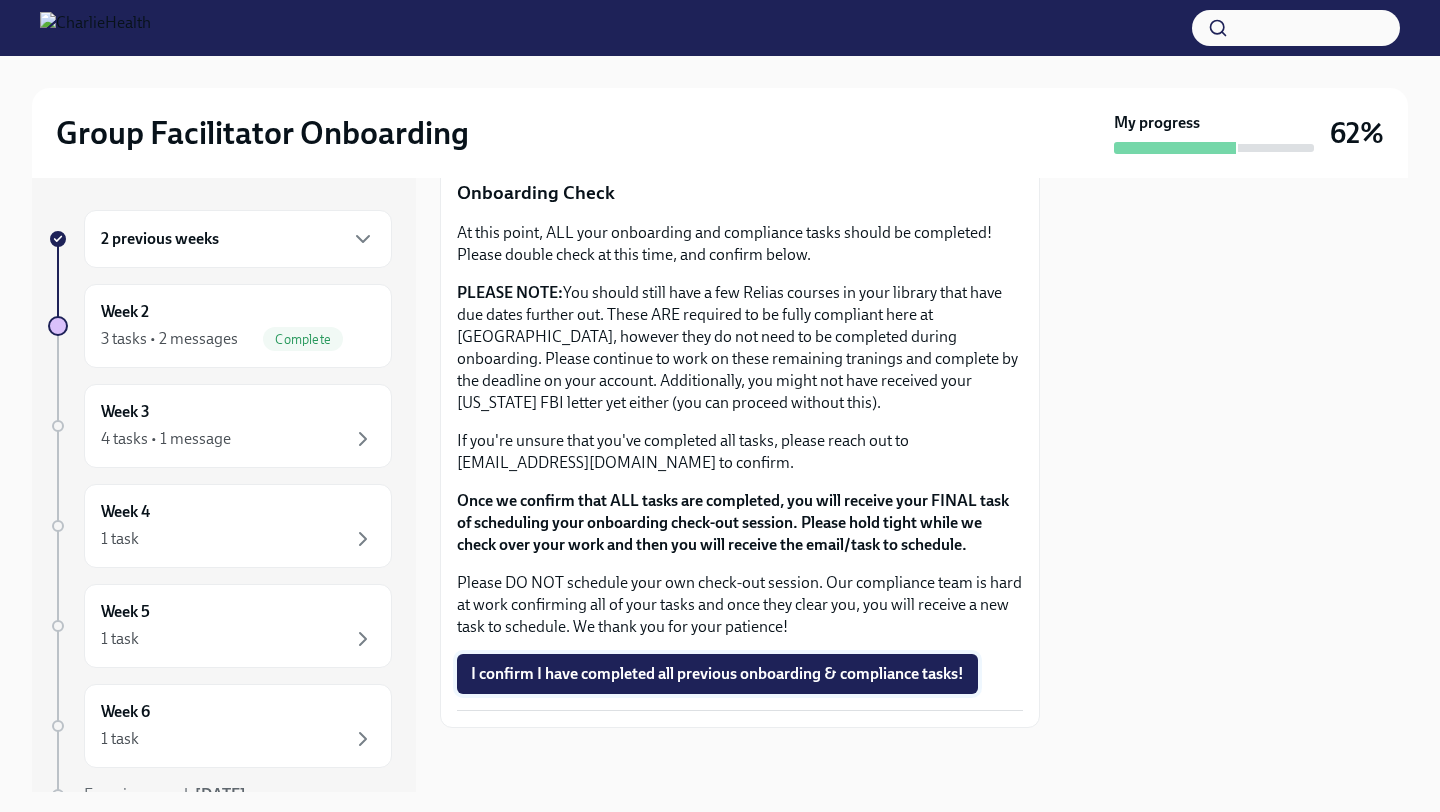 click on "I confirm I have completed all previous onboarding & compliance tasks!" at bounding box center (717, 674) 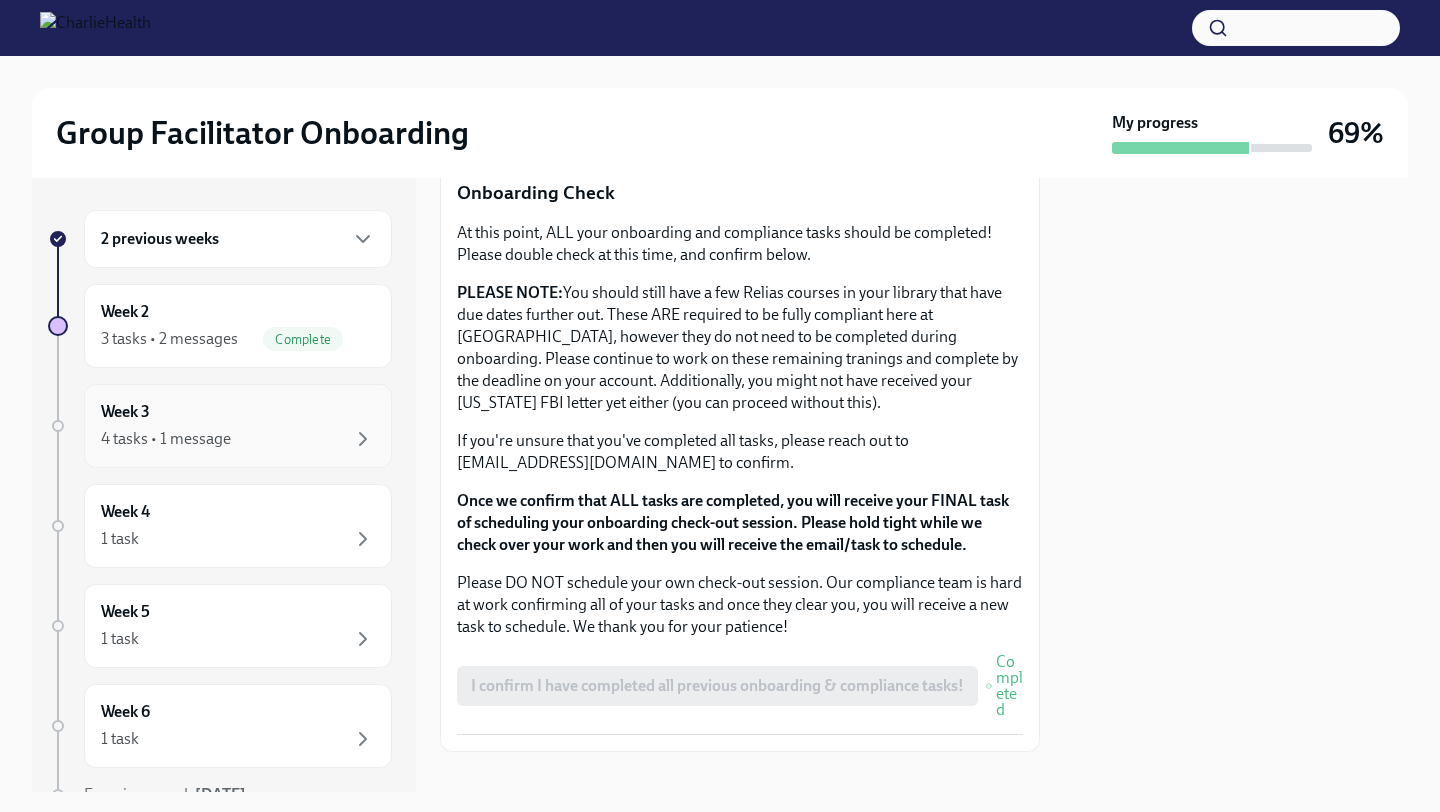 click on "Week 3 4 tasks • 1 message" at bounding box center [238, 426] 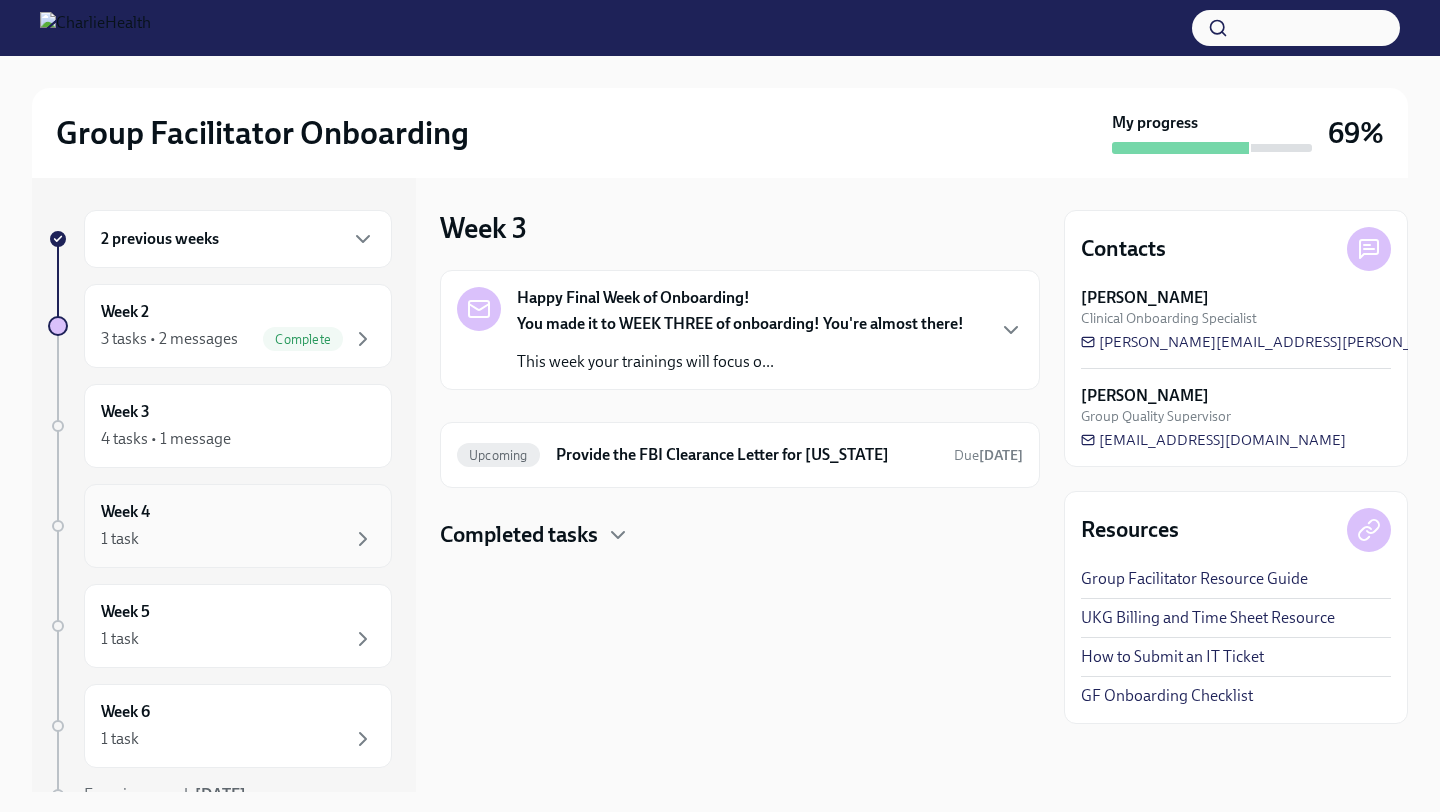 click on "1 task" at bounding box center (238, 539) 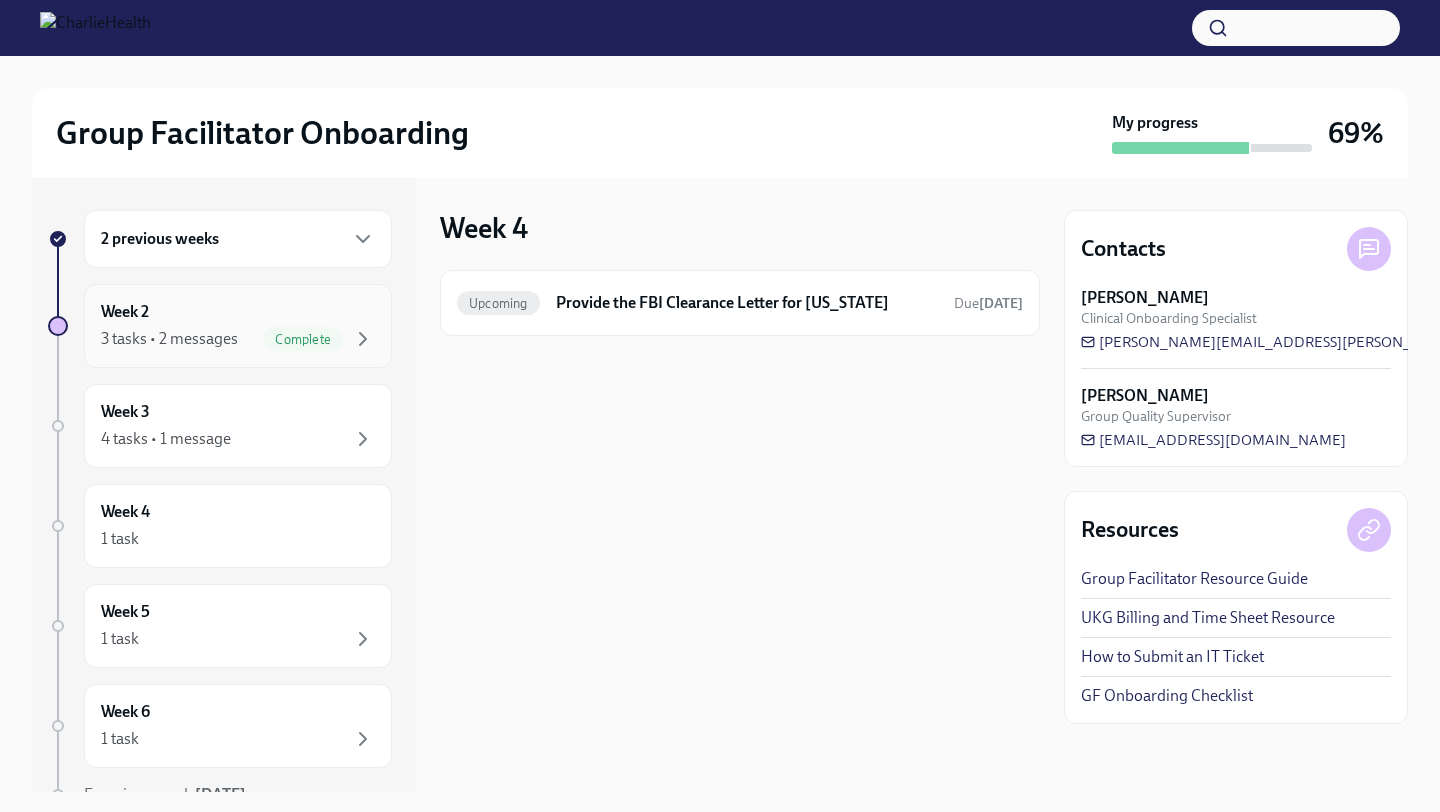 click on "3 tasks • 2 messages Complete" at bounding box center [238, 339] 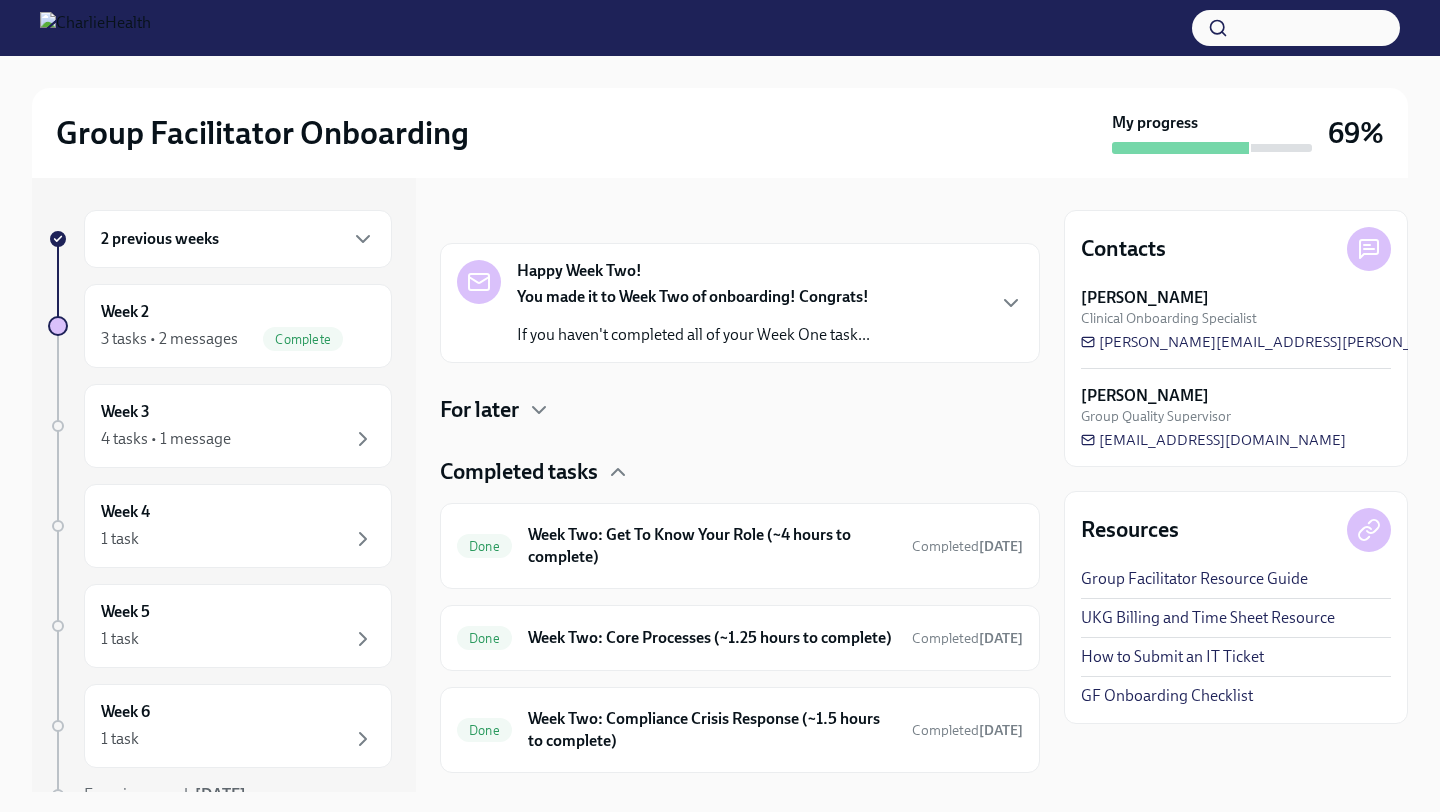 scroll, scrollTop: 330, scrollLeft: 0, axis: vertical 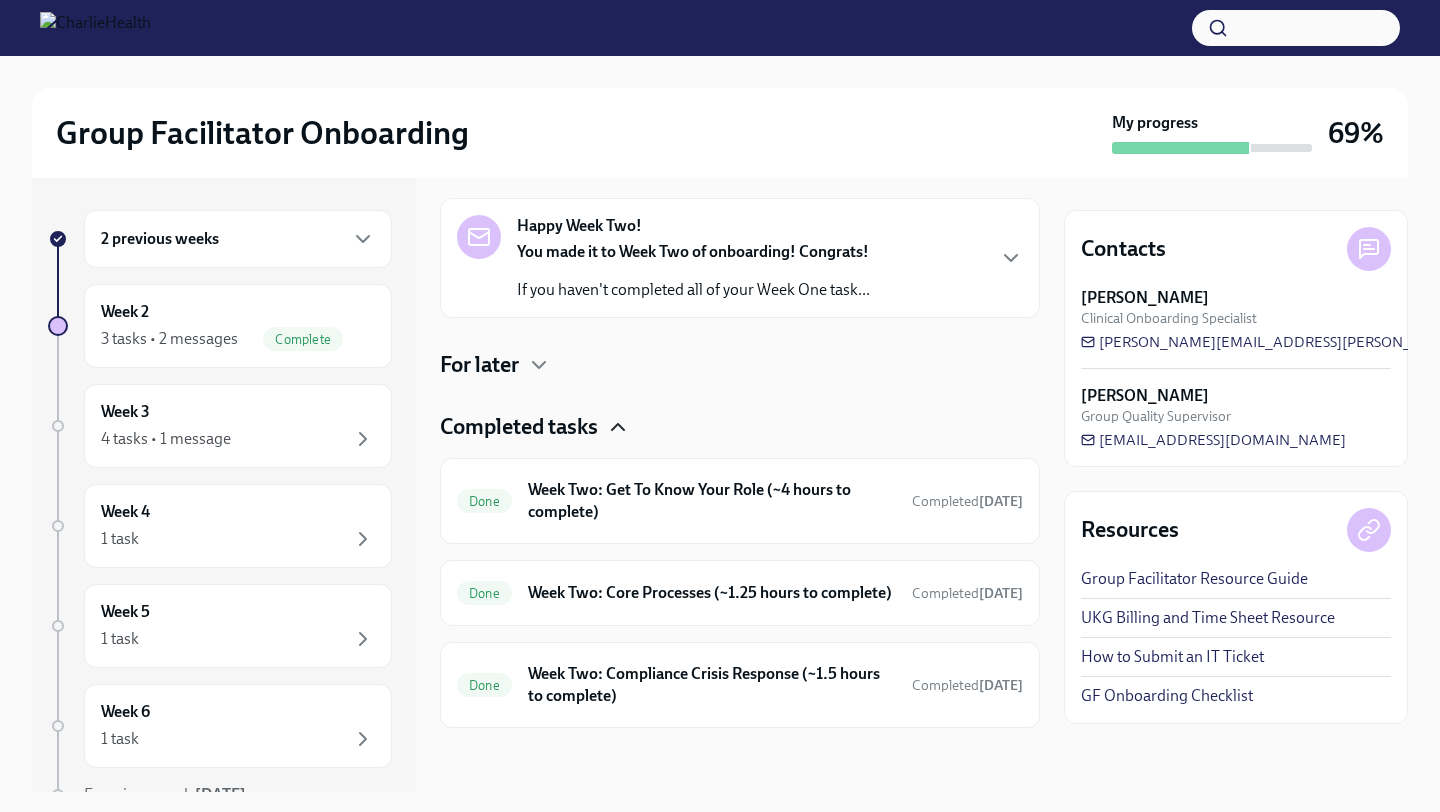 click 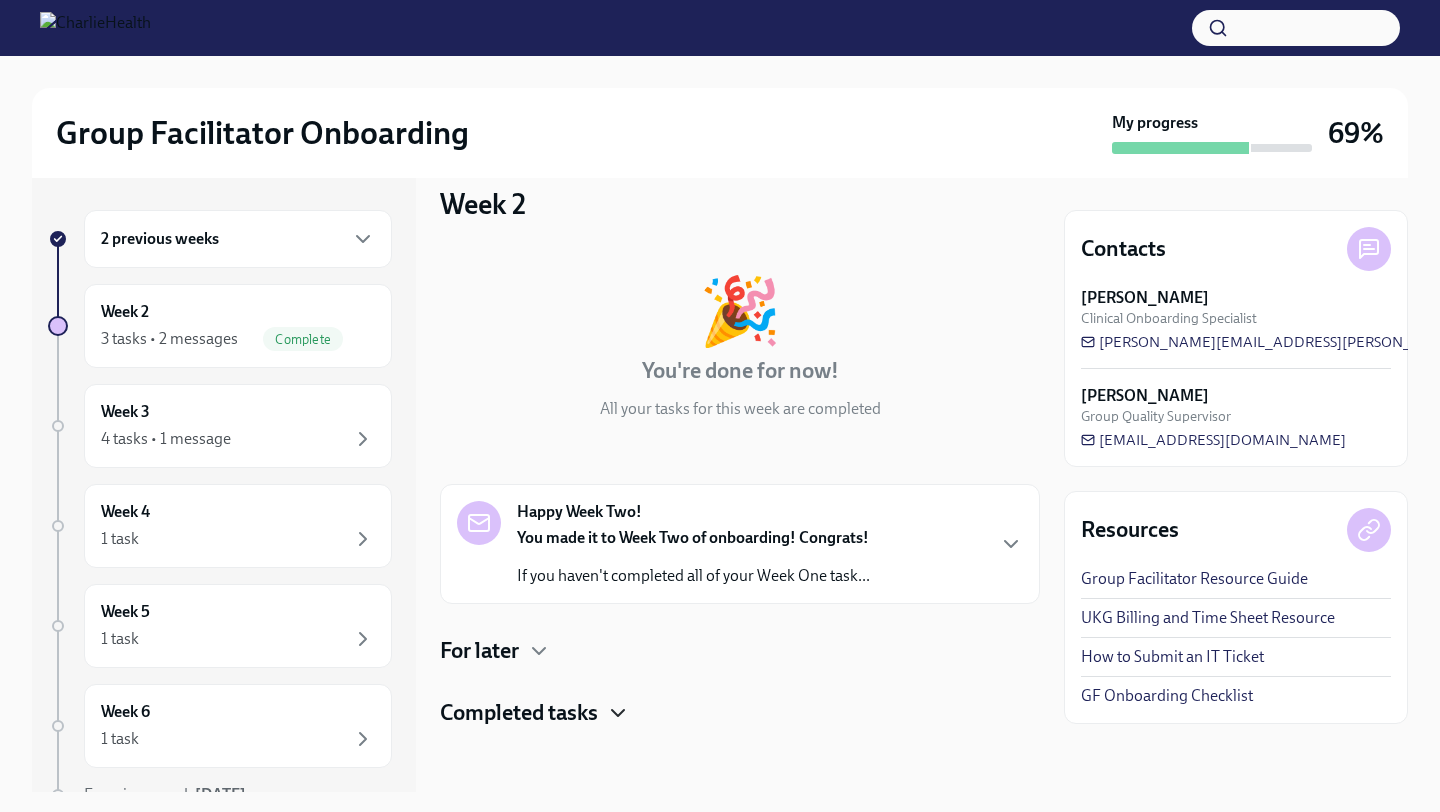 click on "For later" at bounding box center [479, 651] 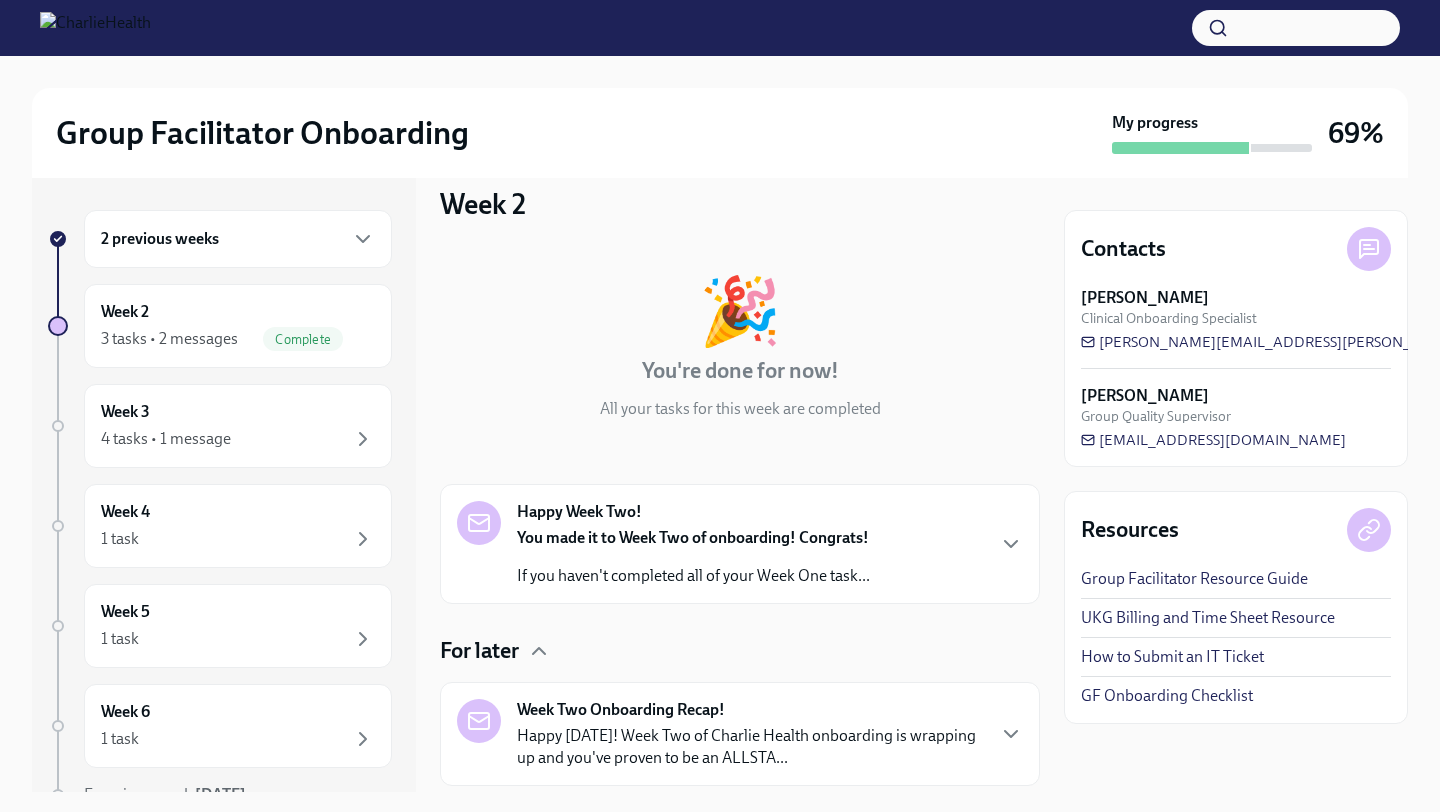scroll, scrollTop: 144, scrollLeft: 0, axis: vertical 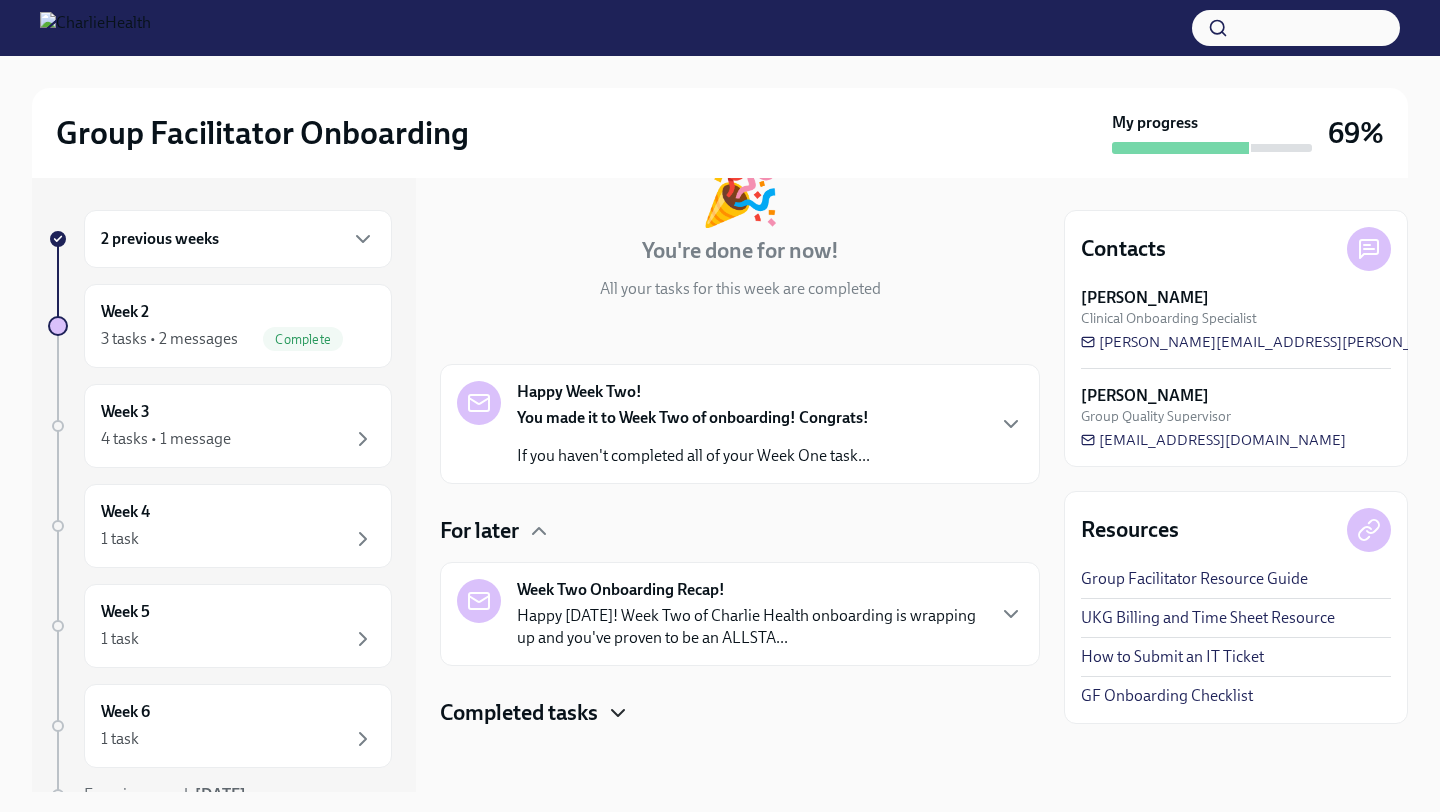 click on "Happy [DATE]! Week Two of Charlie Health onboarding is wrapping up and you've proven to be an ALLSTA..." at bounding box center [750, 627] 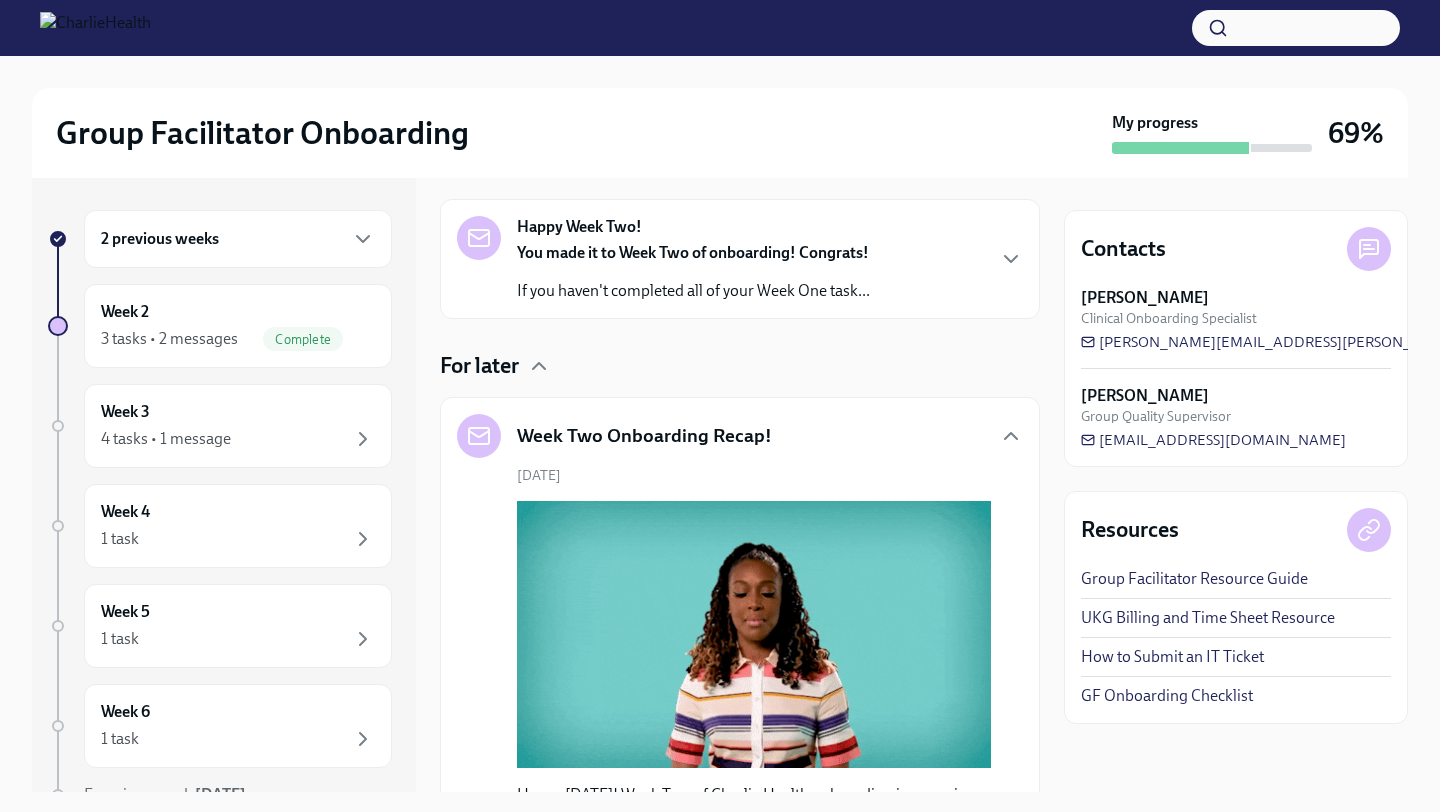 scroll, scrollTop: 292, scrollLeft: 0, axis: vertical 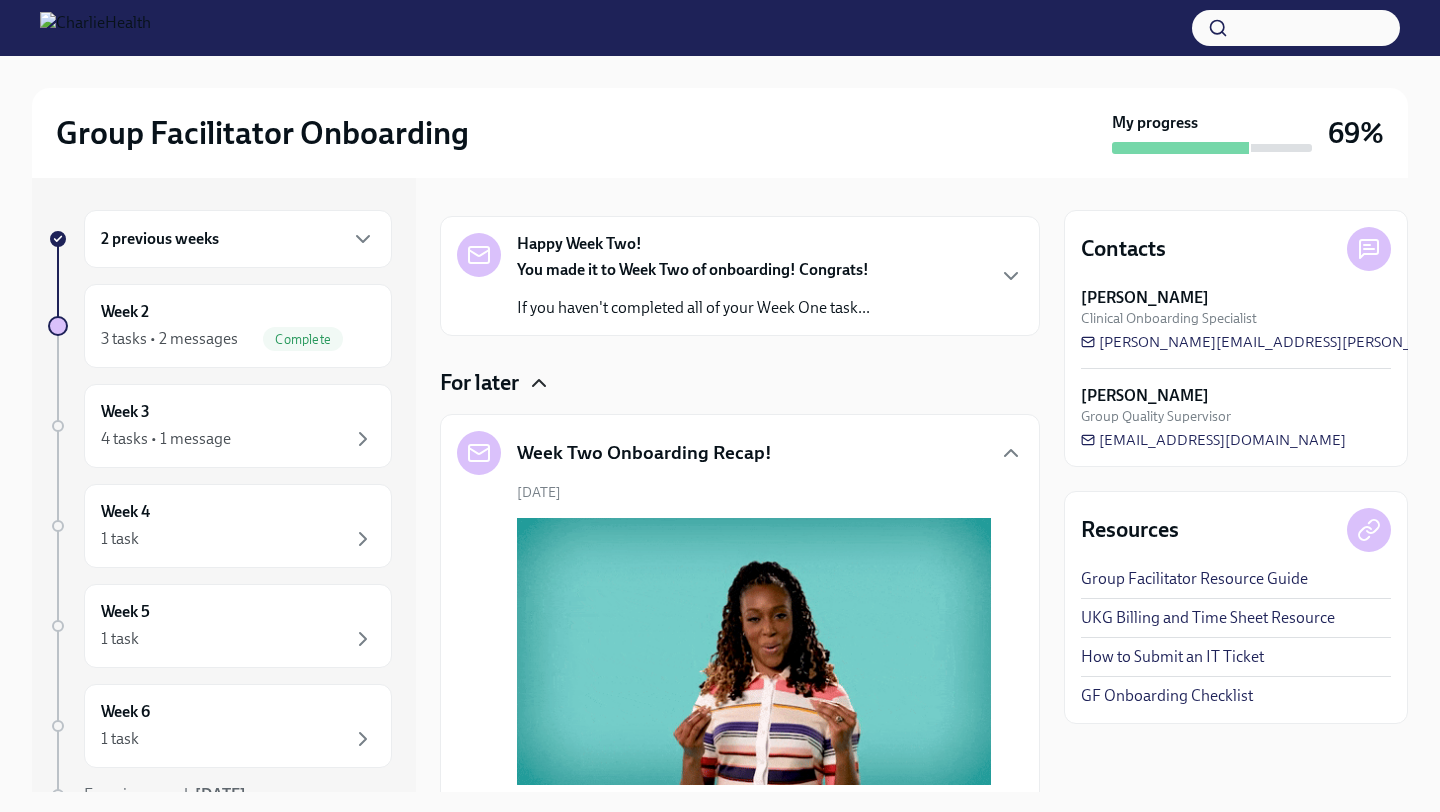 click 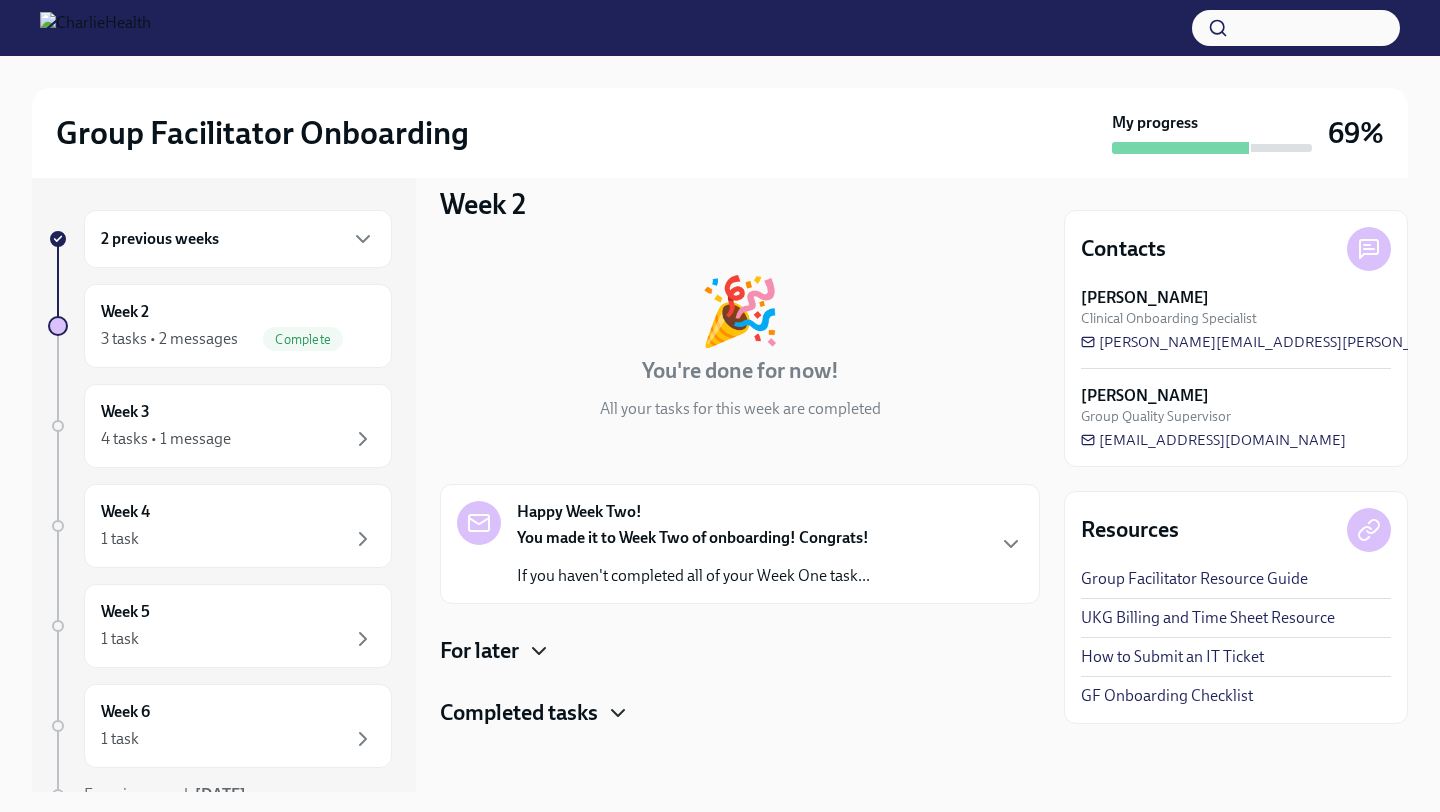scroll, scrollTop: 24, scrollLeft: 0, axis: vertical 